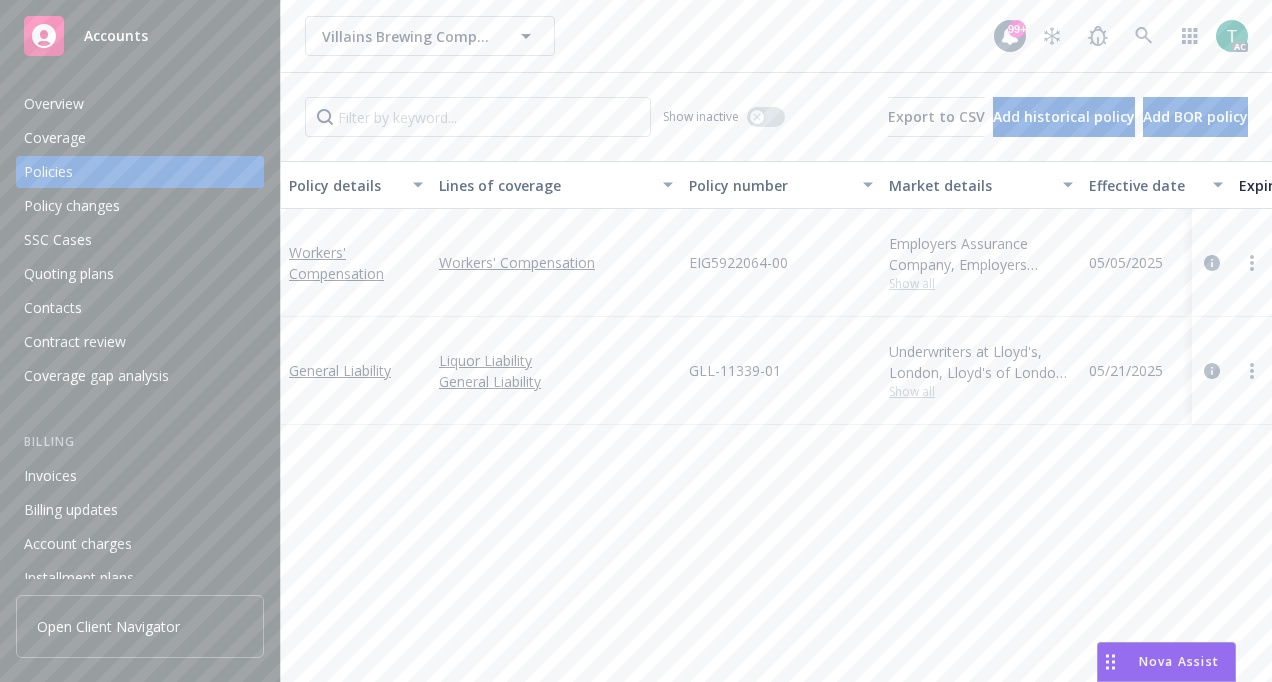 scroll, scrollTop: 0, scrollLeft: 0, axis: both 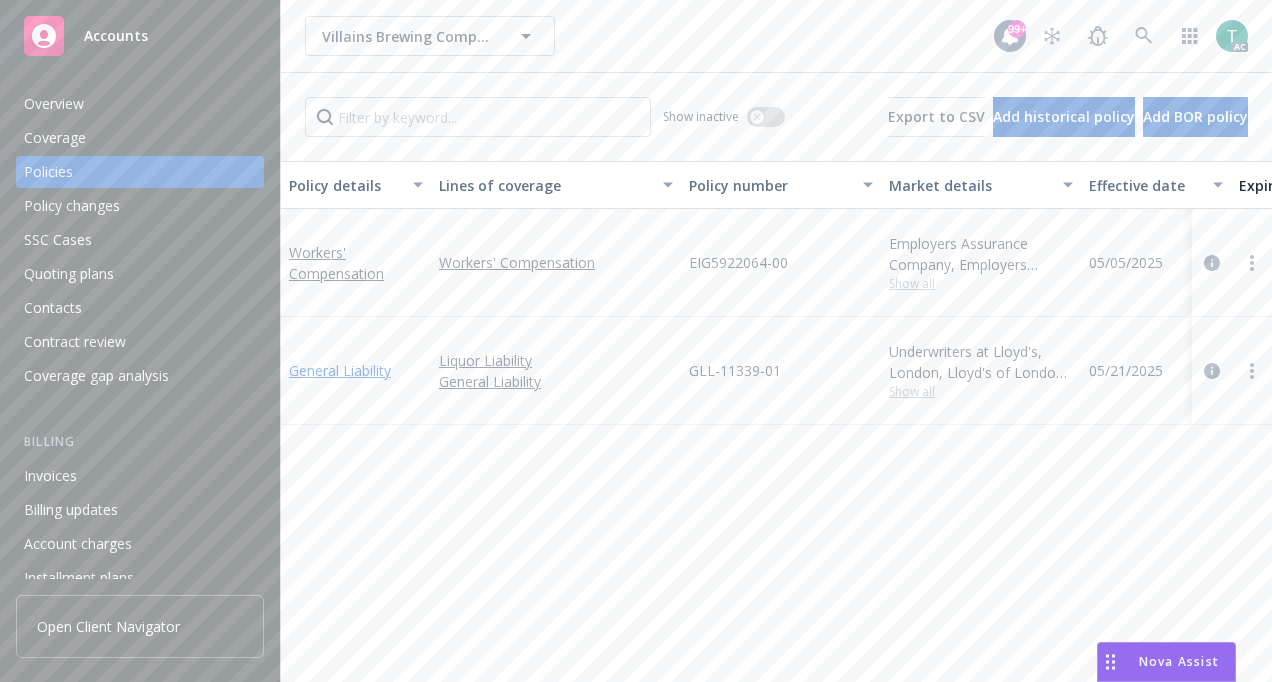 click on "General Liability" at bounding box center [340, 370] 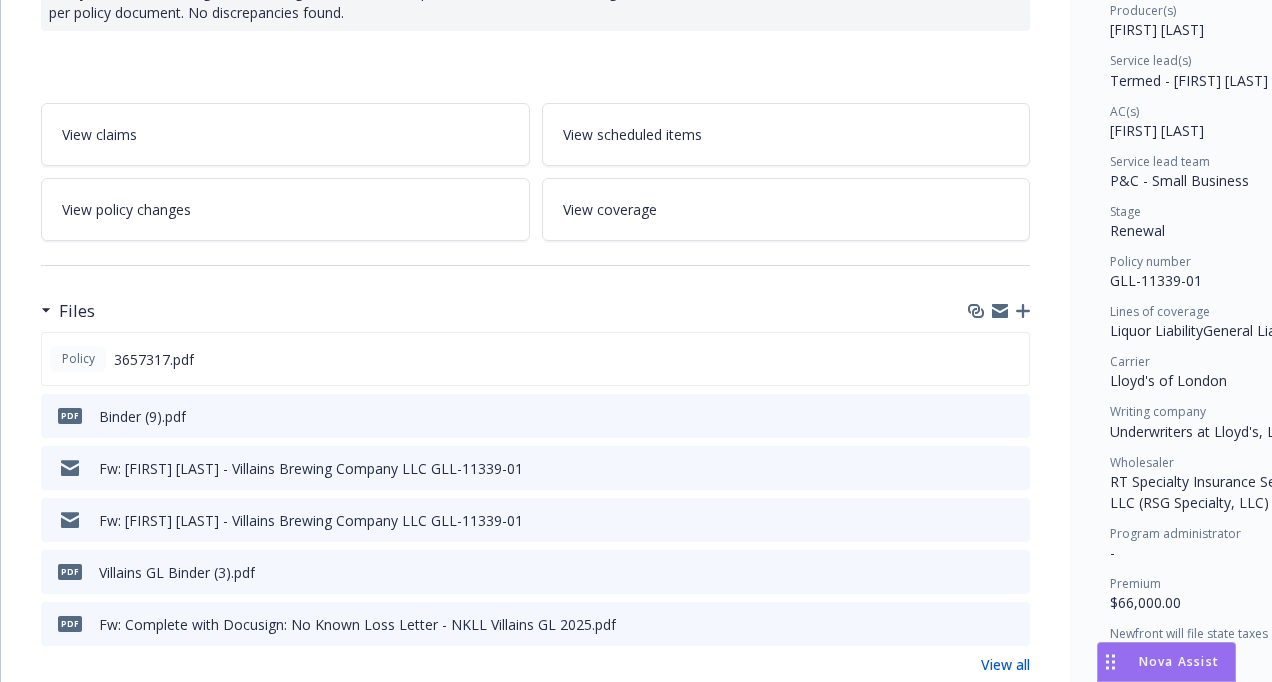 scroll, scrollTop: 264, scrollLeft: 0, axis: vertical 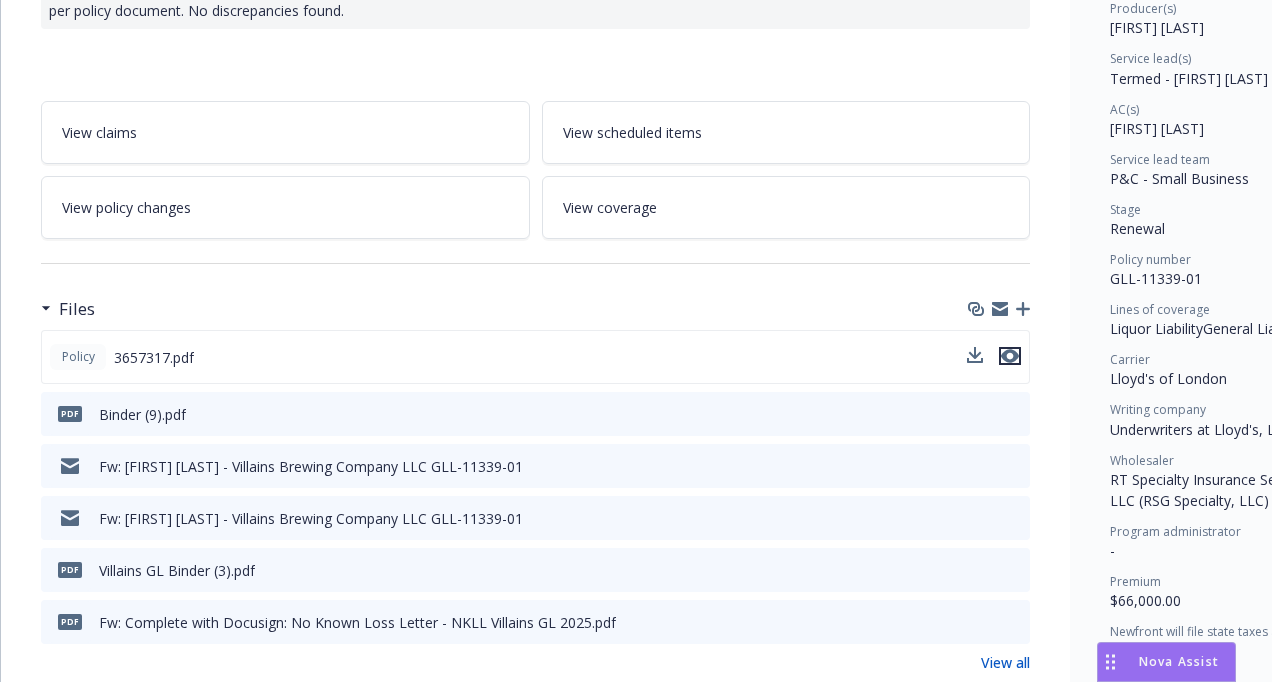 click 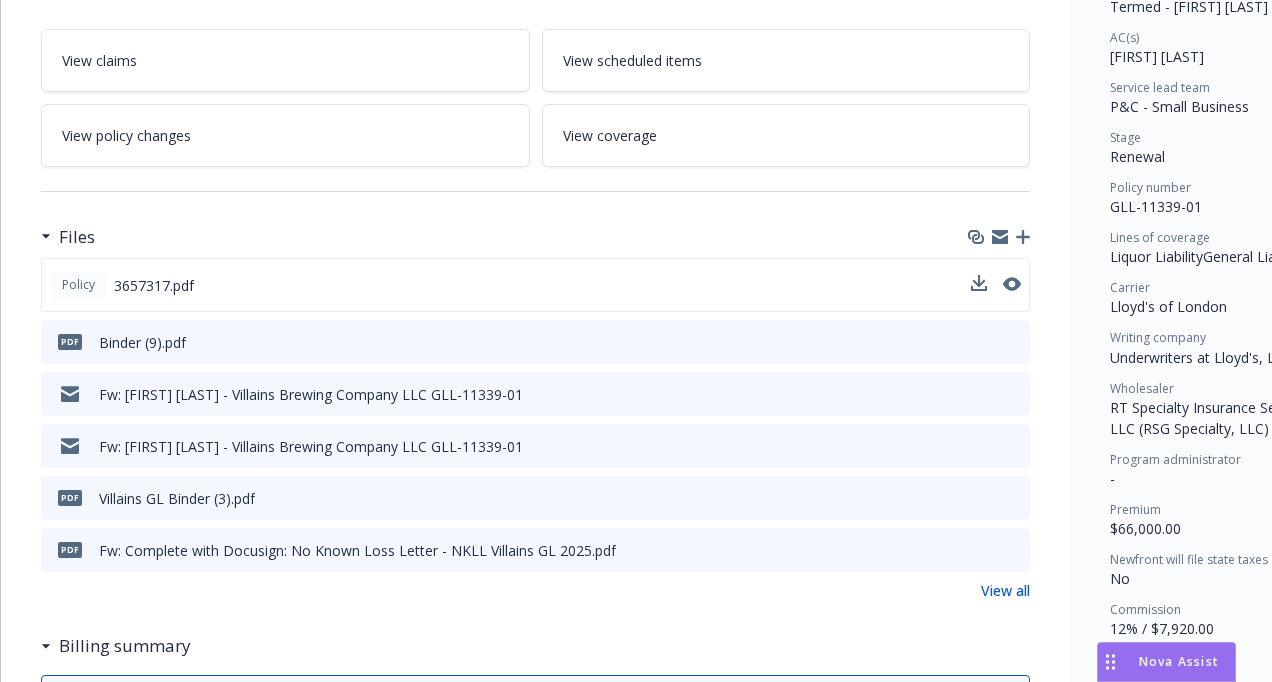 scroll, scrollTop: 338, scrollLeft: 0, axis: vertical 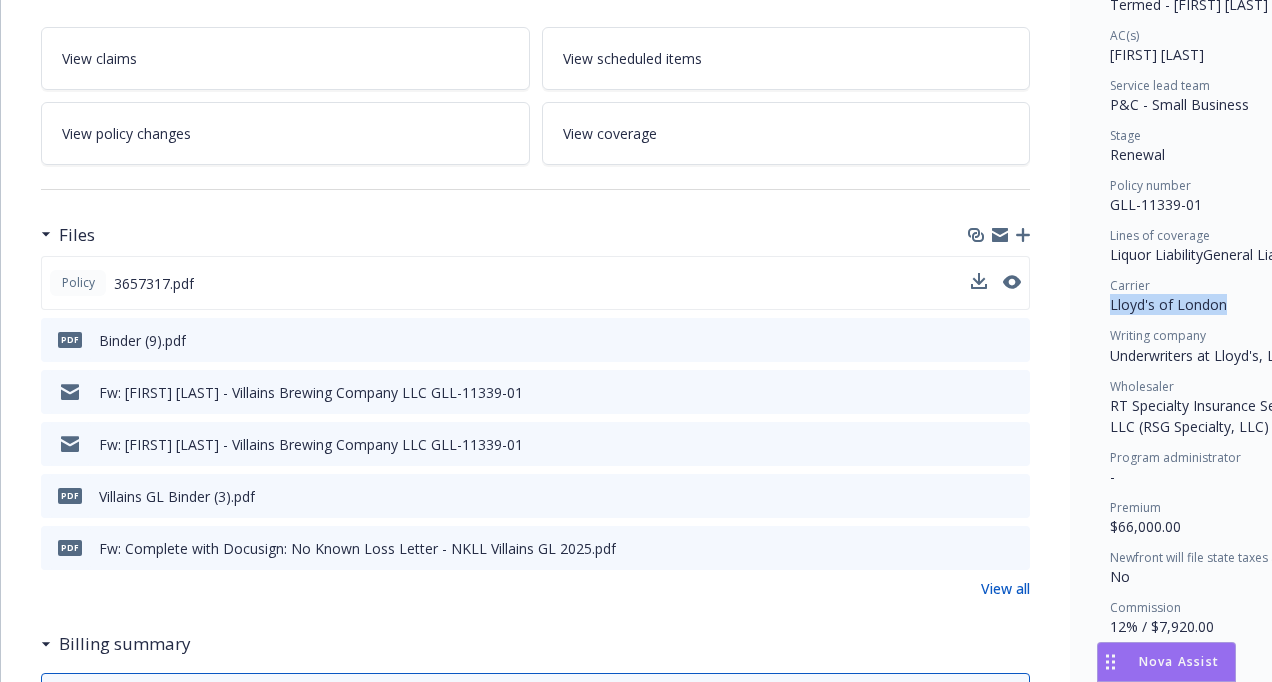 drag, startPoint x: 1112, startPoint y: 302, endPoint x: 1229, endPoint y: 298, distance: 117.06836 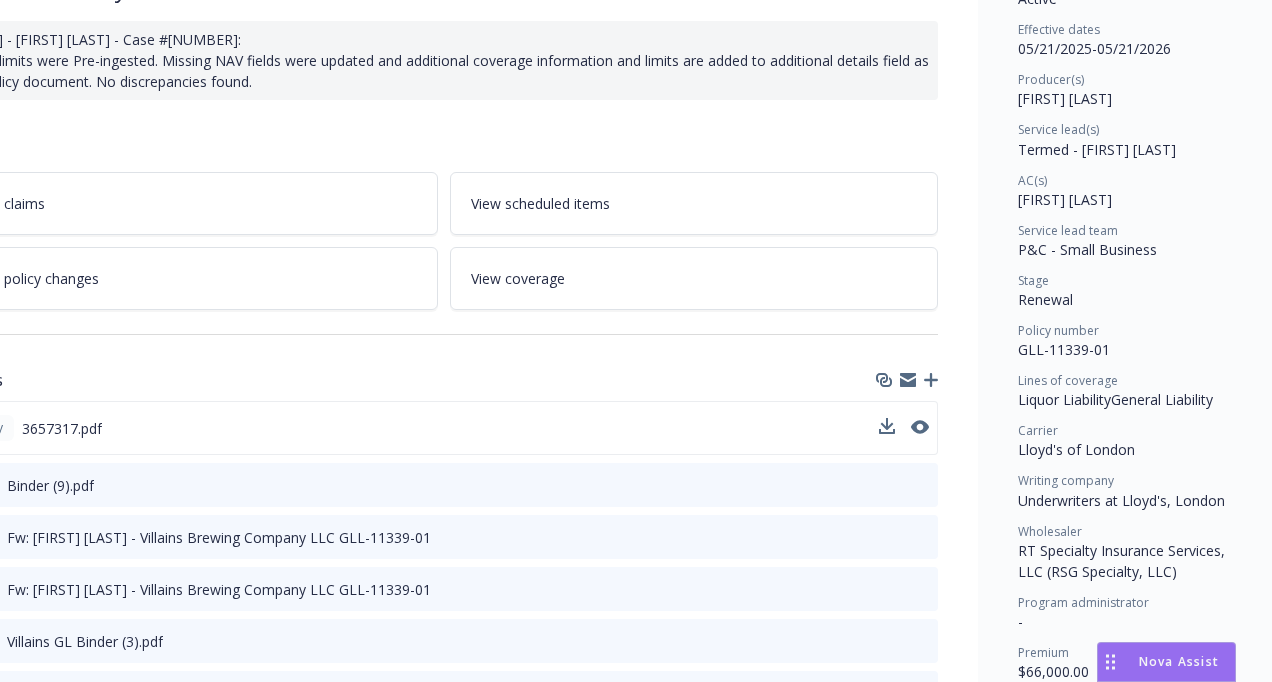 scroll, scrollTop: 193, scrollLeft: 106, axis: both 